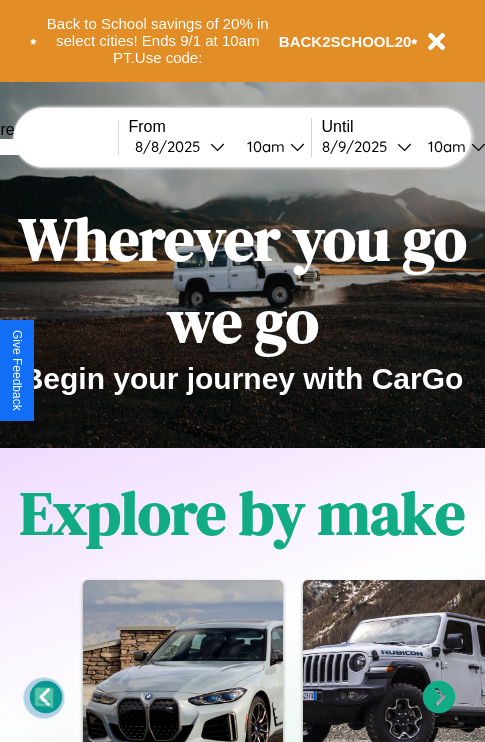 scroll, scrollTop: 0, scrollLeft: 0, axis: both 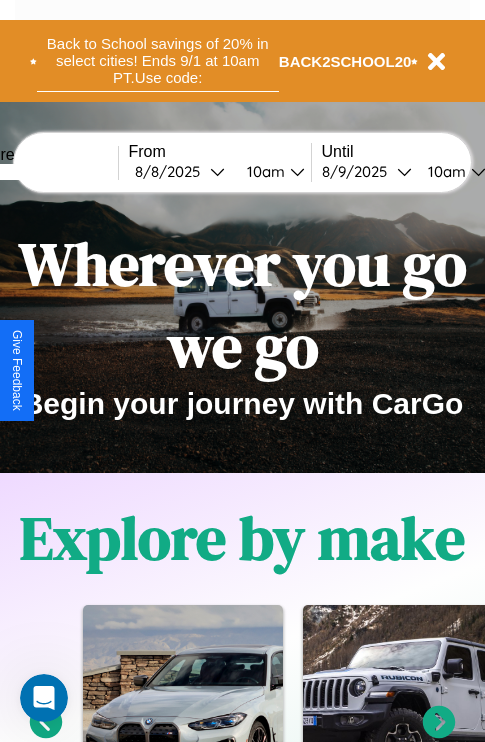 click on "Back to School savings of 20% in select cities! Ends 9/1 at 10am PT.  Use code:" at bounding box center (158, 61) 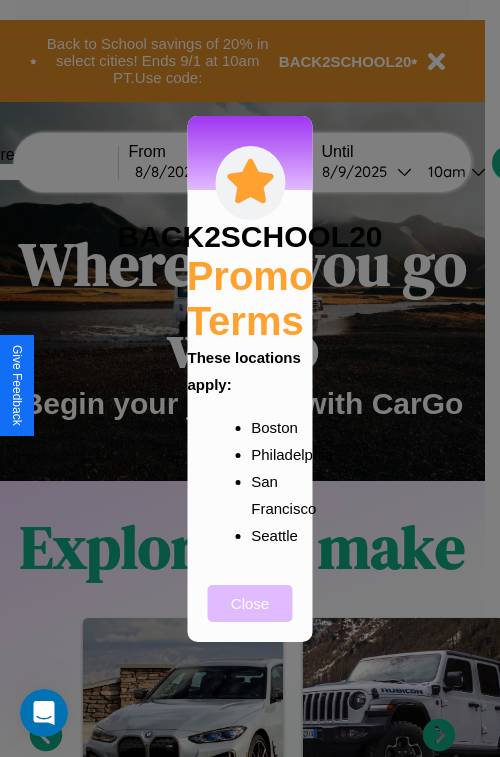 click on "Close" at bounding box center [250, 603] 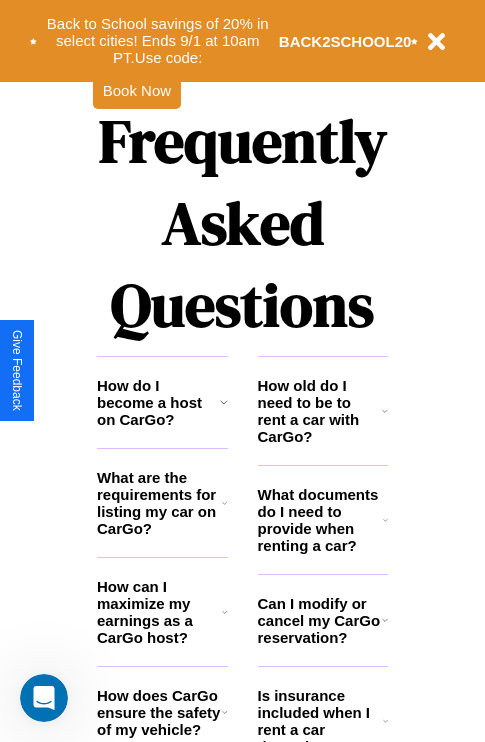 scroll, scrollTop: 2423, scrollLeft: 0, axis: vertical 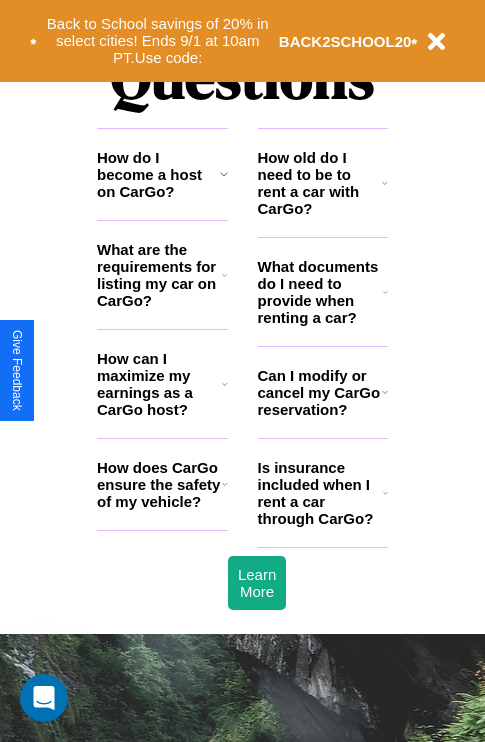 click 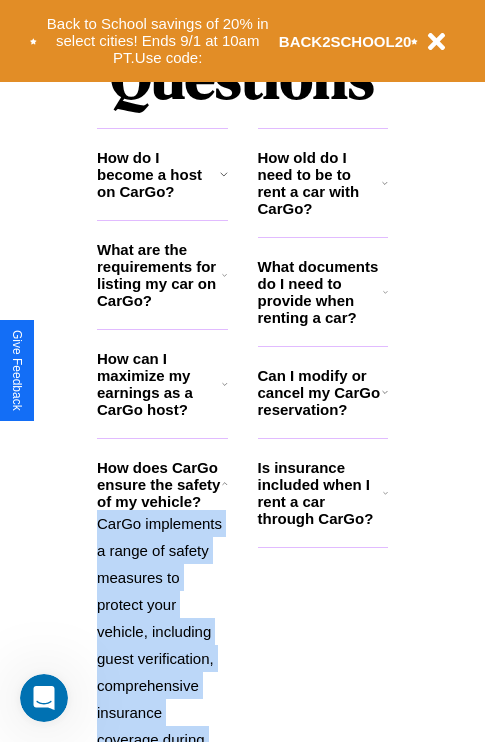 click on "CarGo implements a range of safety measures to protect your vehicle, including guest verification, comprehensive insurance coverage during rentals, and a security deposit system. Additionally, we encourage hosts to review guests' profiles and ratings before accepting booking requests." at bounding box center [162, 753] 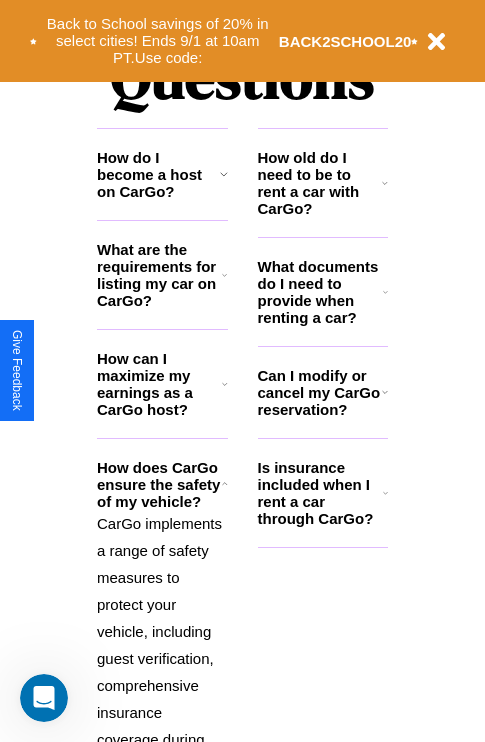 click 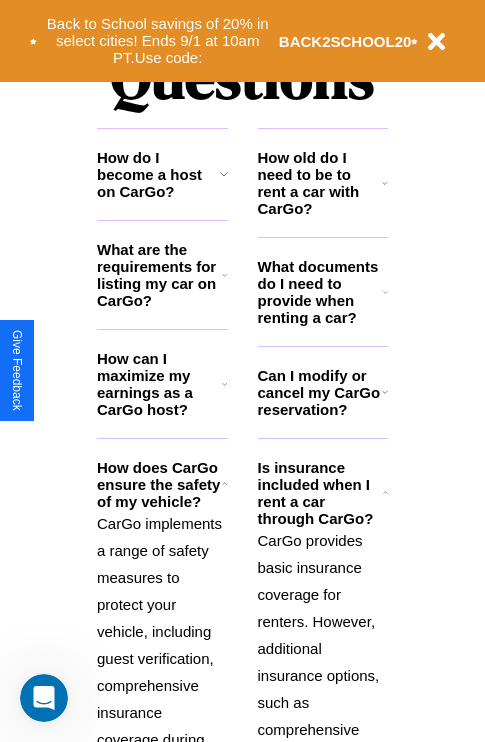 click 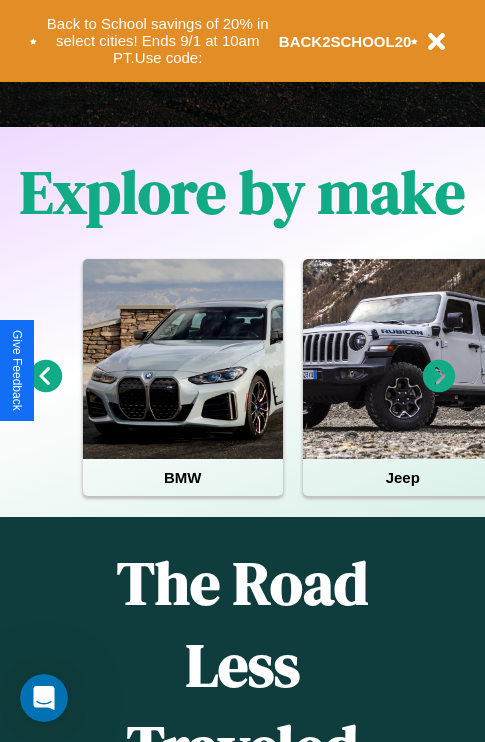 scroll, scrollTop: 308, scrollLeft: 0, axis: vertical 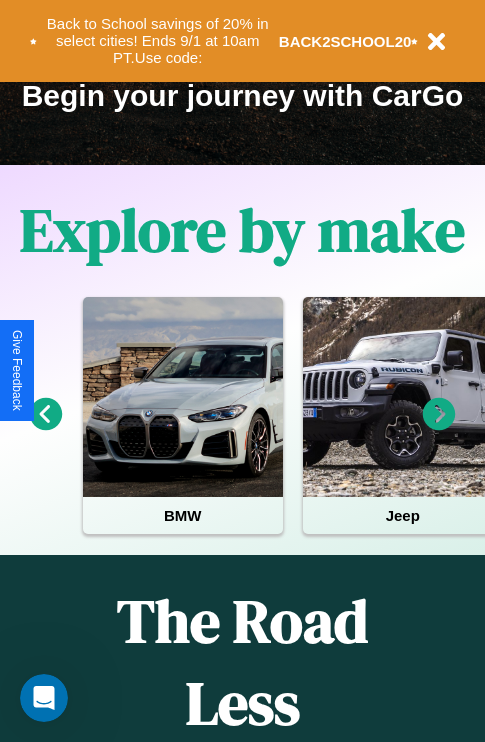 click 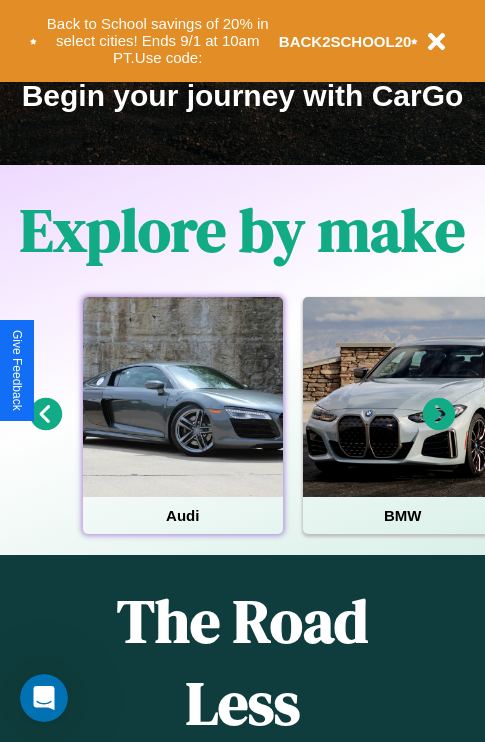 click at bounding box center (183, 397) 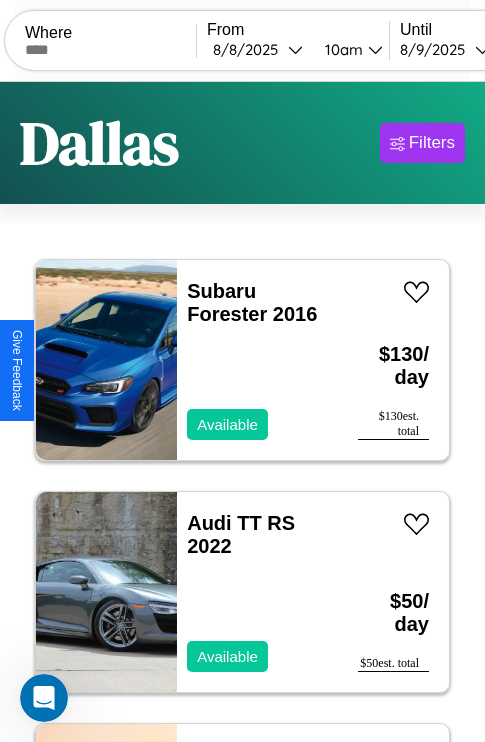 scroll, scrollTop: 66, scrollLeft: 0, axis: vertical 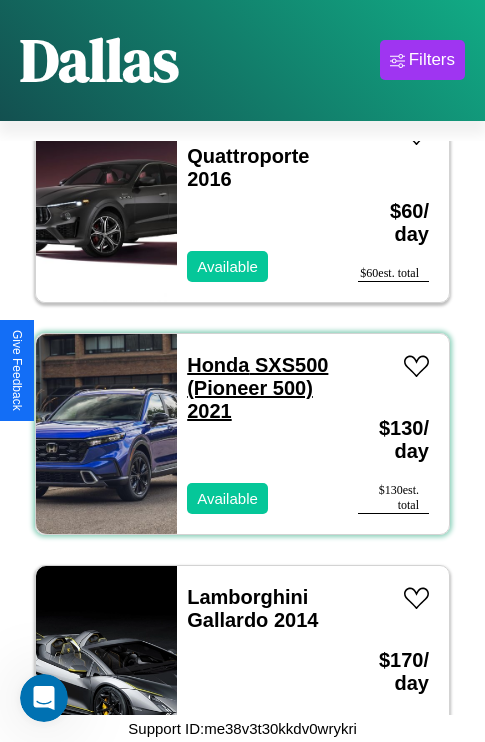 click on "Honda   SXS500 (Pioneer 500)   2021" at bounding box center [257, 388] 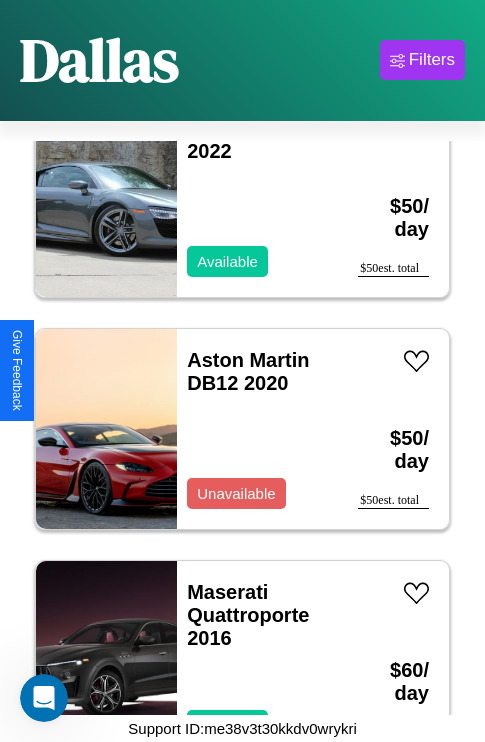 scroll, scrollTop: 307, scrollLeft: 0, axis: vertical 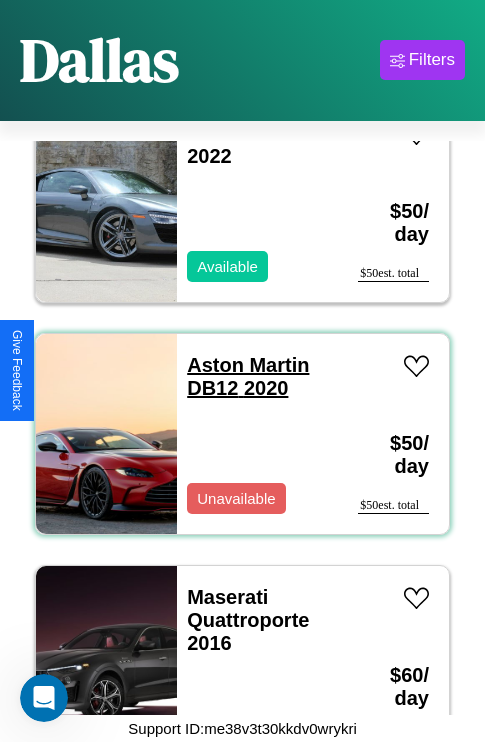 click on "Aston Martin   DB12   2020" at bounding box center [248, 376] 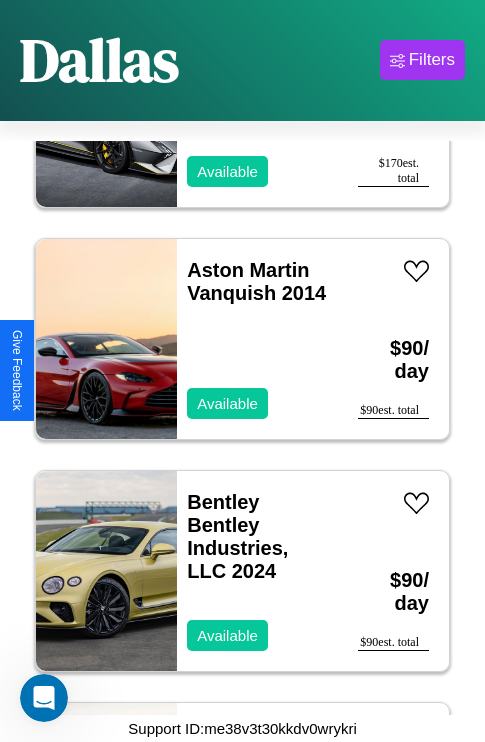 scroll, scrollTop: 1699, scrollLeft: 0, axis: vertical 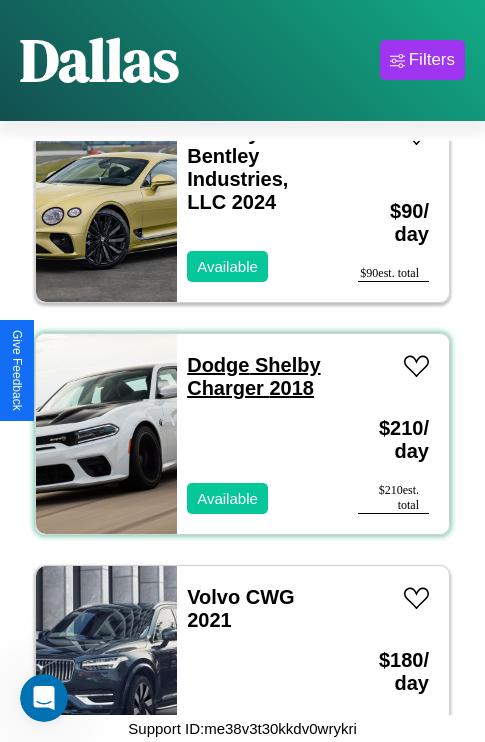 click on "Dodge   Shelby Charger   2018" at bounding box center [253, 376] 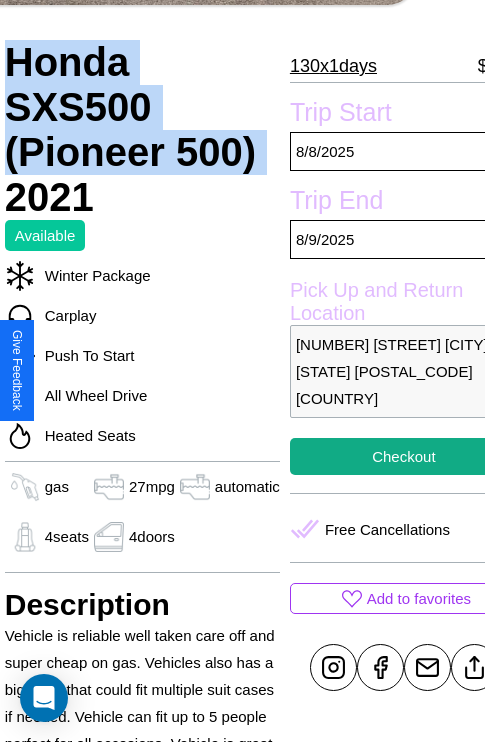 scroll, scrollTop: 498, scrollLeft: 84, axis: both 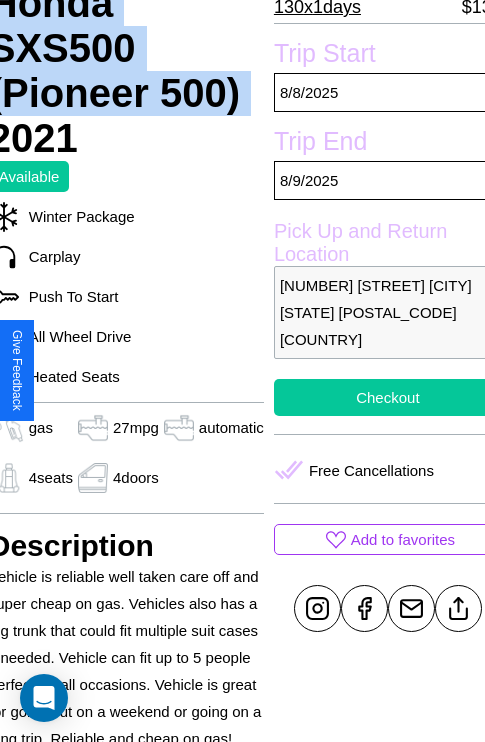 click on "Checkout" at bounding box center [388, 397] 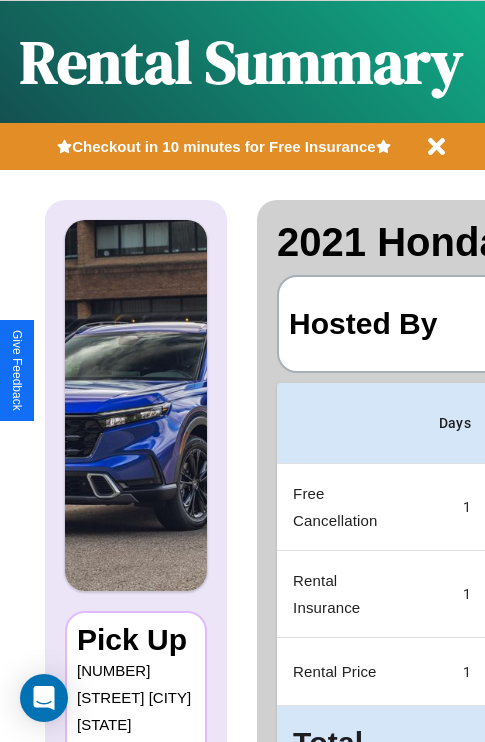 scroll, scrollTop: 0, scrollLeft: 378, axis: horizontal 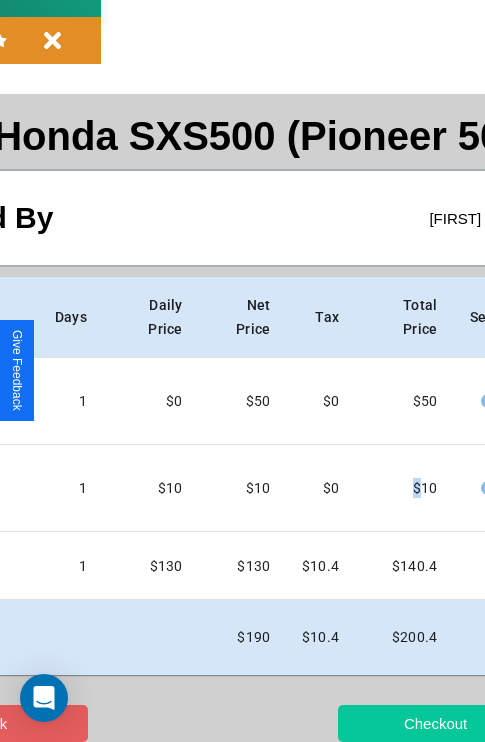 click on "Checkout" at bounding box center [435, 723] 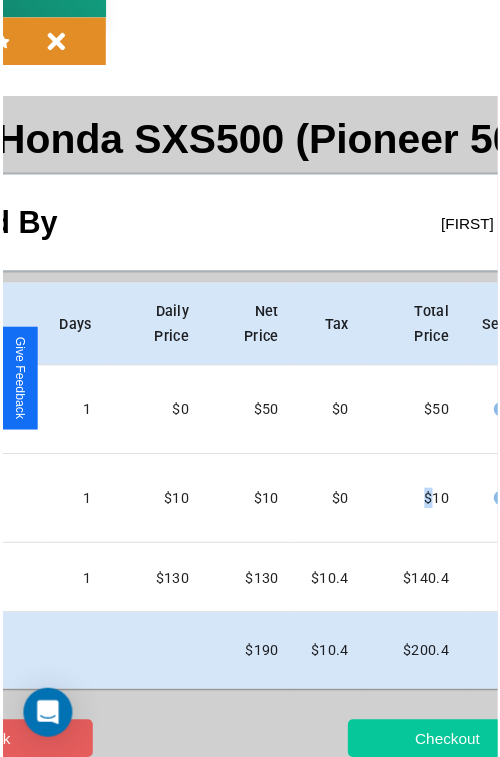 scroll, scrollTop: 0, scrollLeft: 0, axis: both 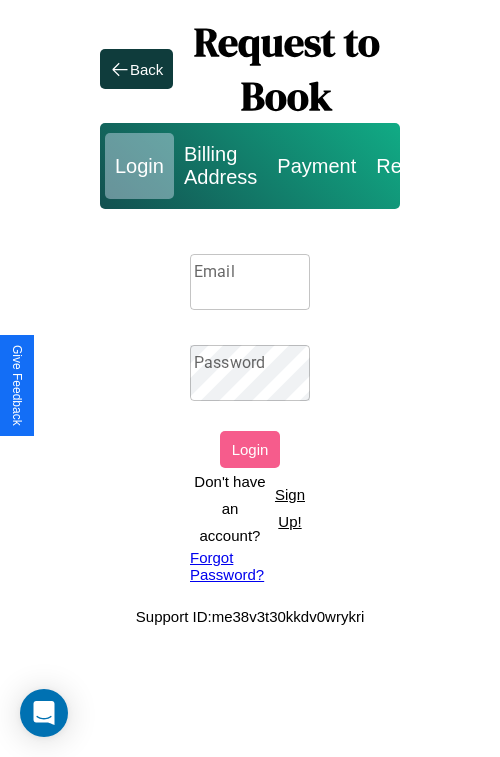 click on "Sign Up!" at bounding box center (290, 508) 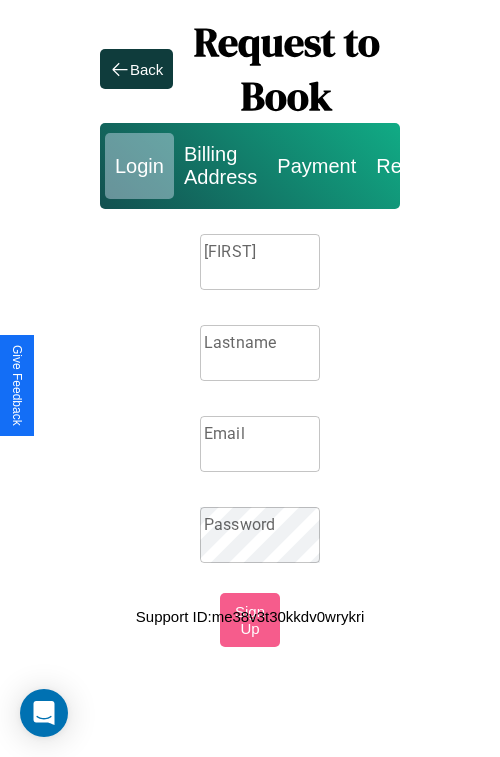click on "Firstname" at bounding box center [260, 262] 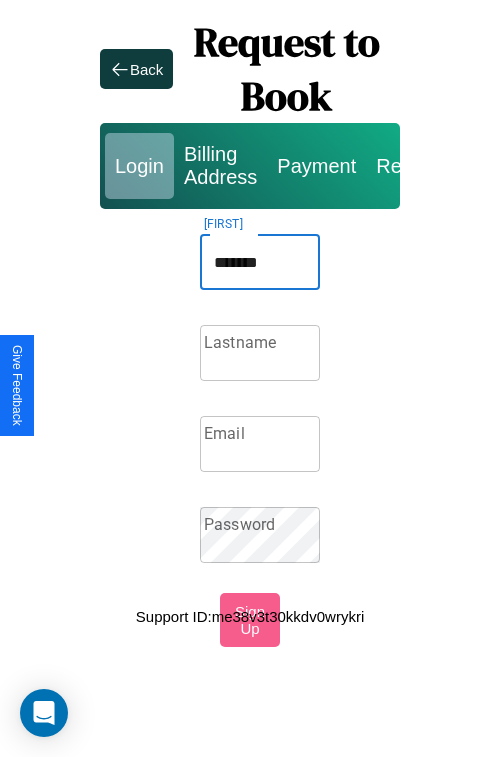 type on "*******" 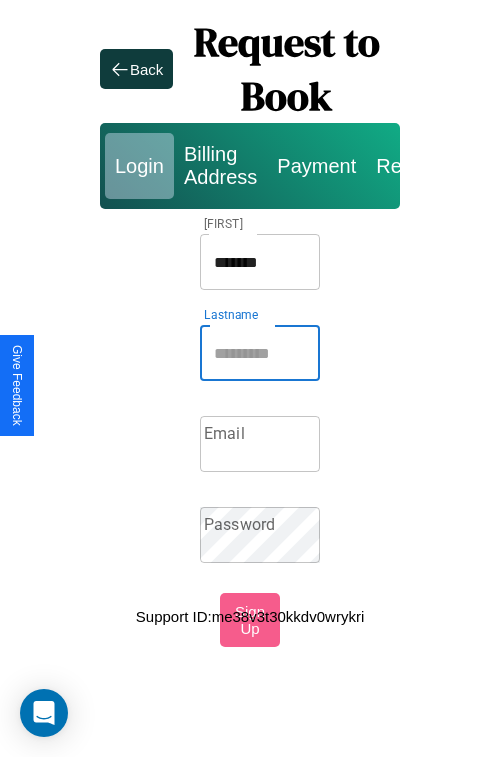 click on "Lastname" at bounding box center [260, 353] 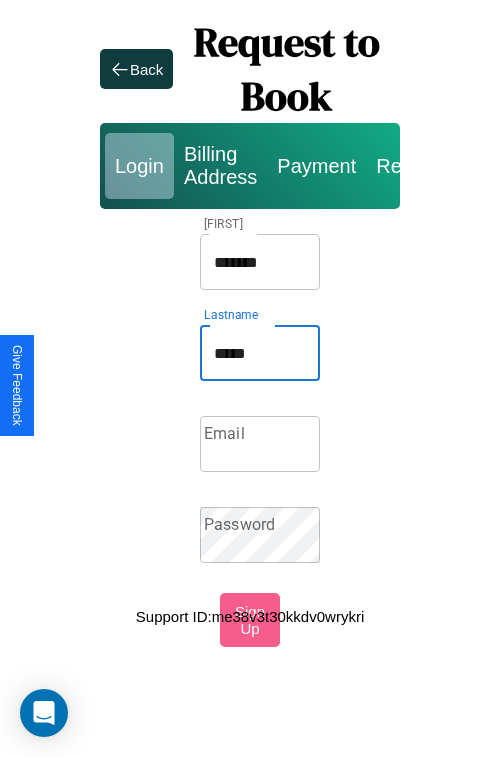 type on "*****" 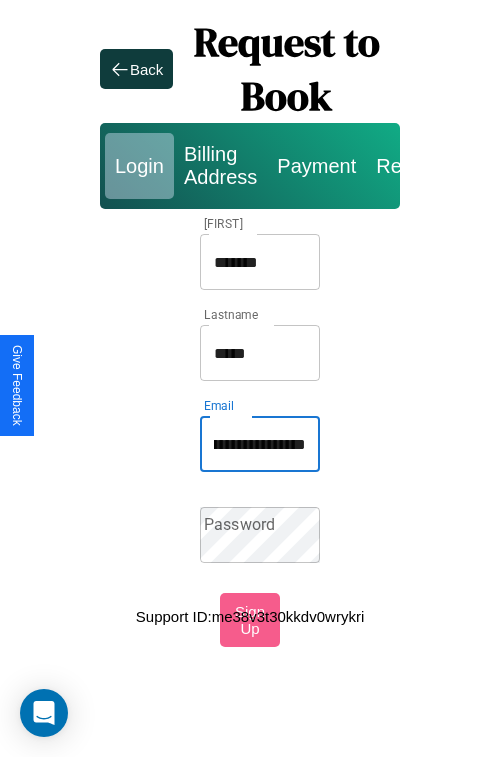 scroll, scrollTop: 0, scrollLeft: 84, axis: horizontal 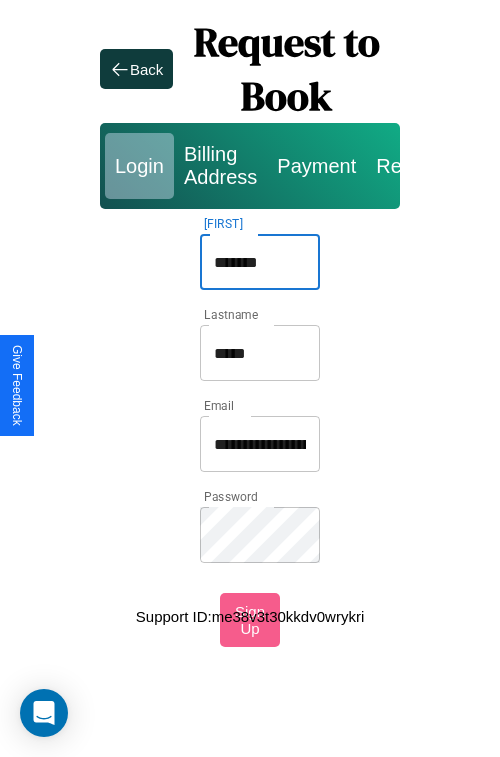 click on "*******" at bounding box center (260, 262) 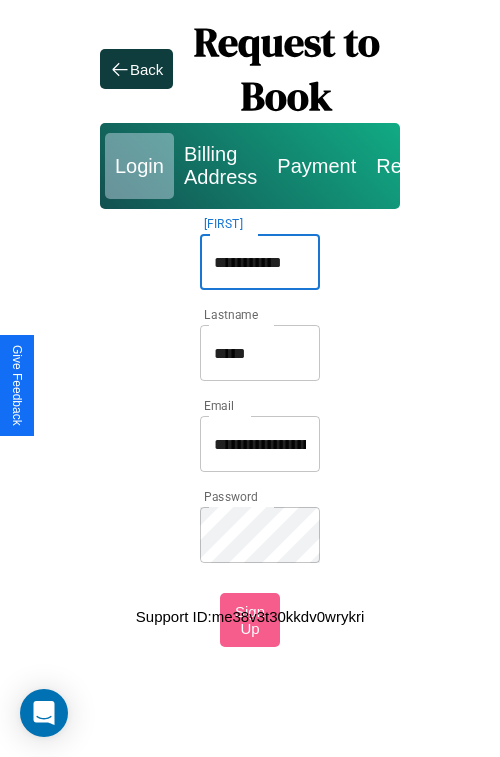 type on "**********" 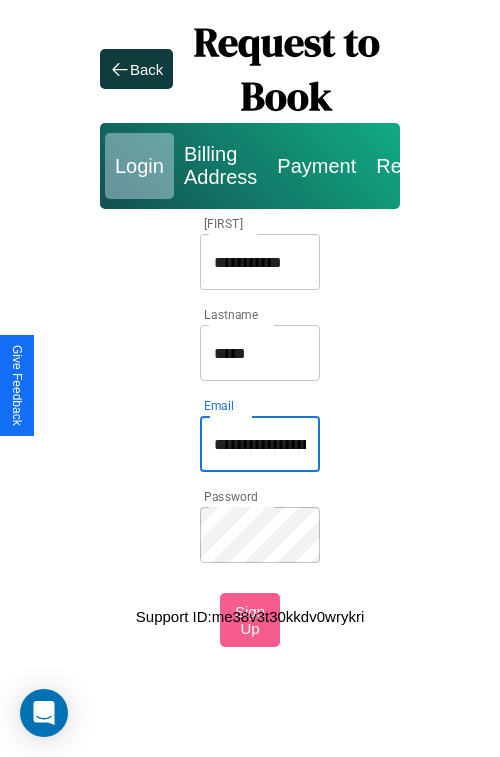 click on "**********" at bounding box center (260, 444) 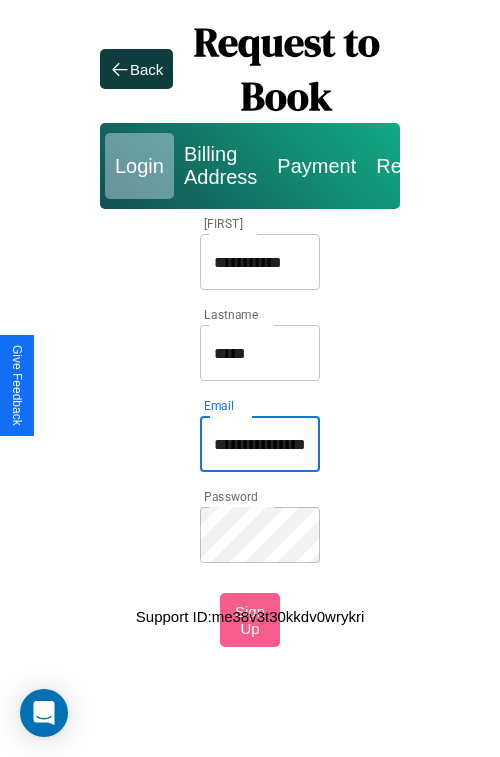 type on "**********" 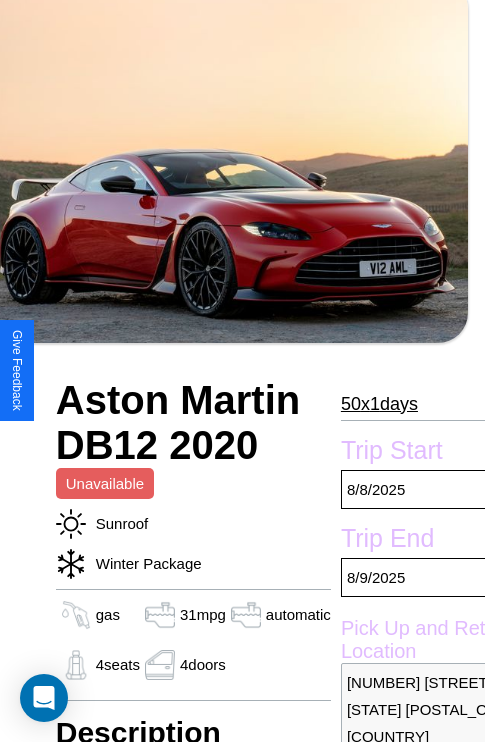 scroll, scrollTop: 499, scrollLeft: 84, axis: both 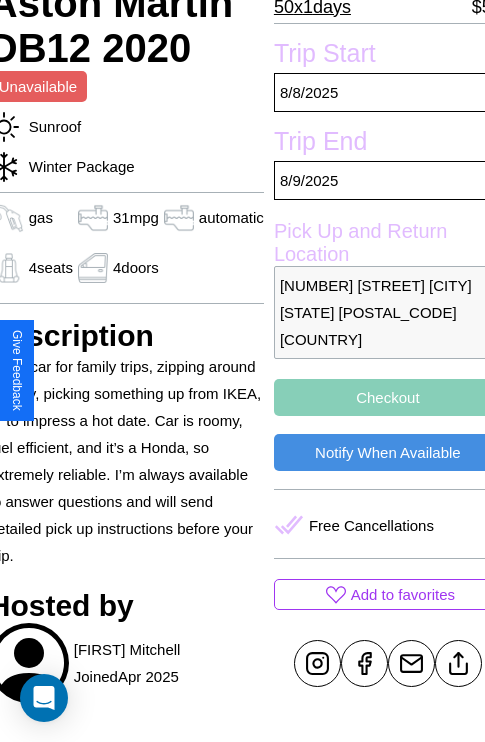 click on "Checkout" at bounding box center [388, 397] 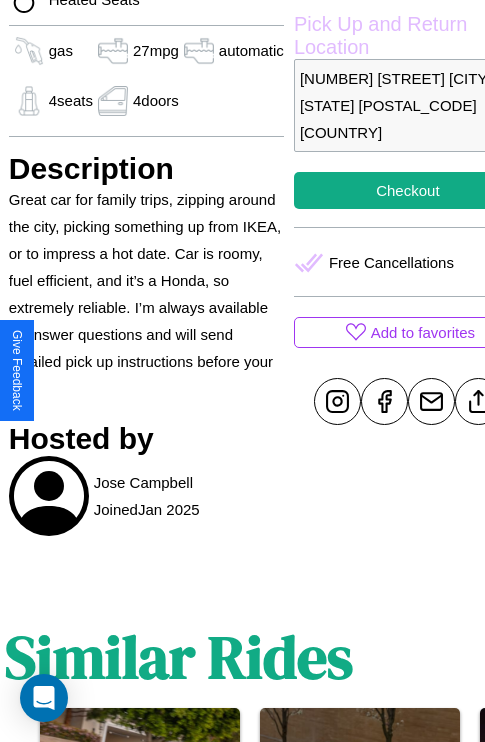 scroll, scrollTop: 588, scrollLeft: 64, axis: both 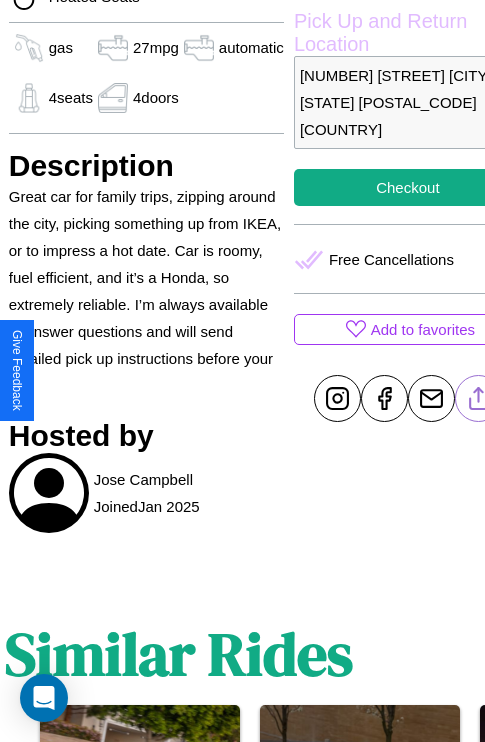 click 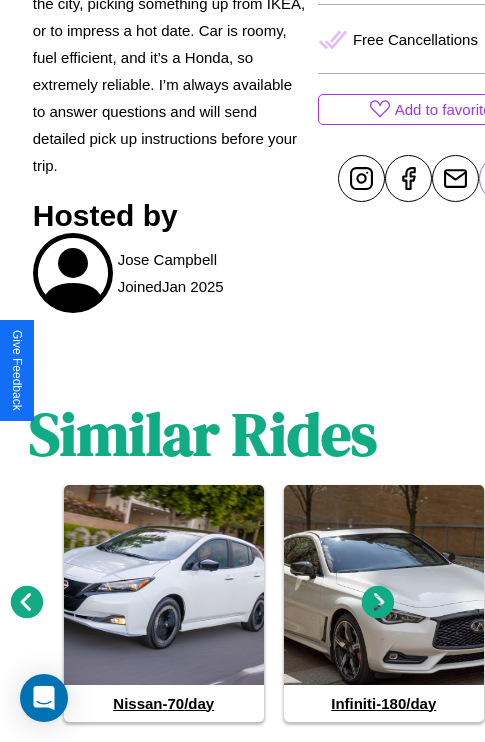 scroll, scrollTop: 900, scrollLeft: 30, axis: both 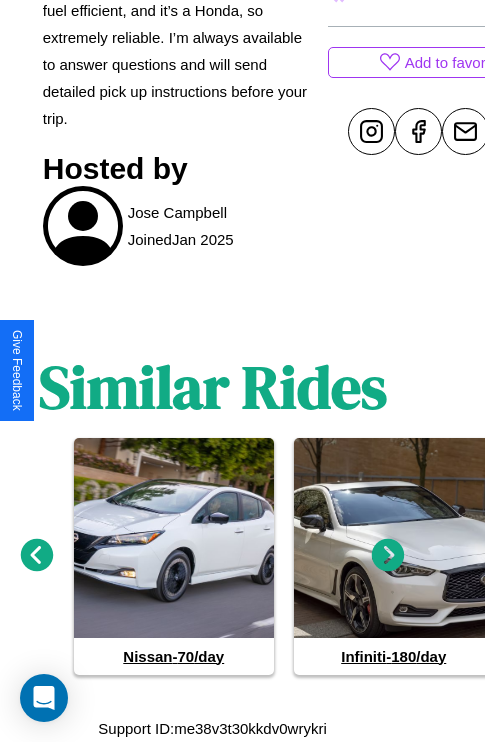 click 